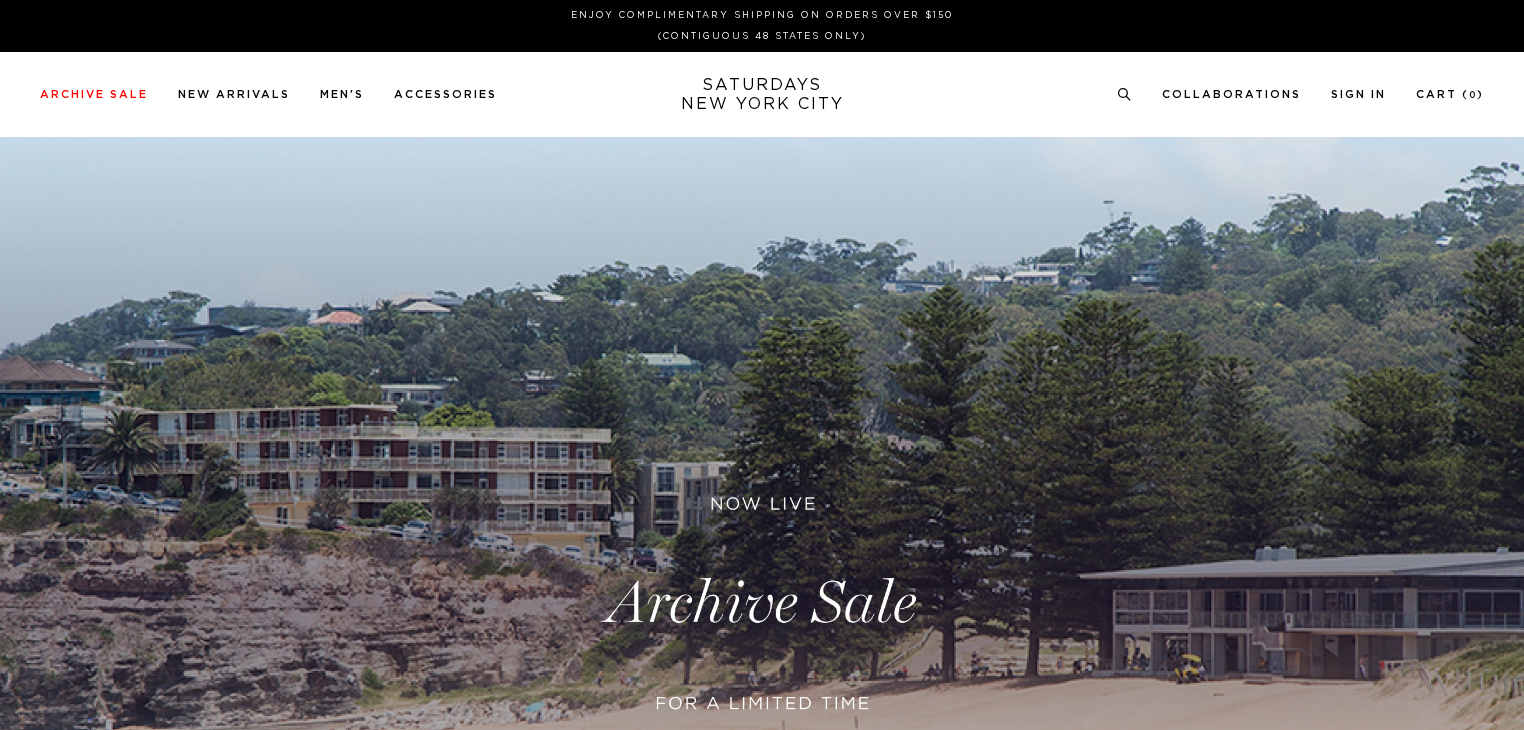 scroll, scrollTop: 0, scrollLeft: 0, axis: both 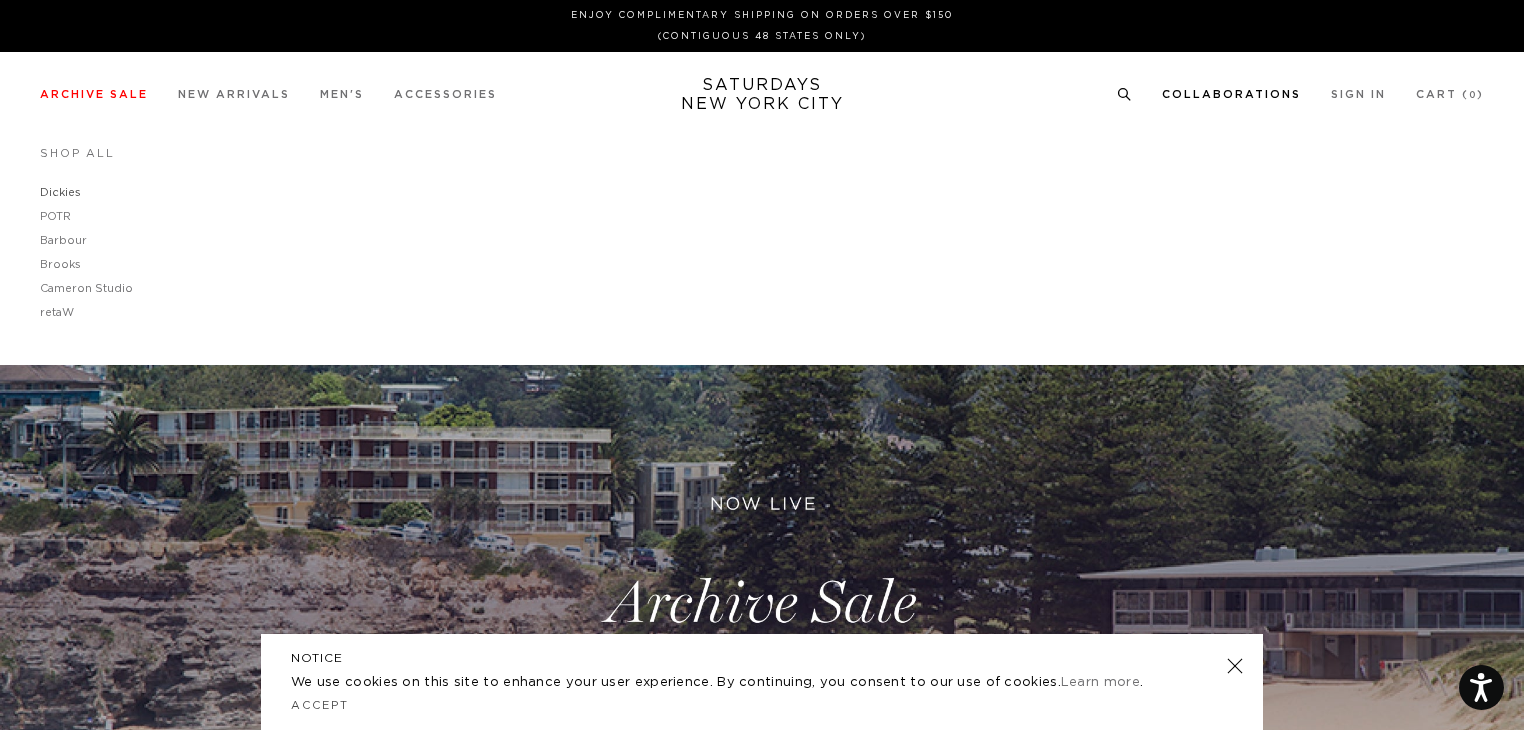 click on "Dickies" at bounding box center (60, 192) 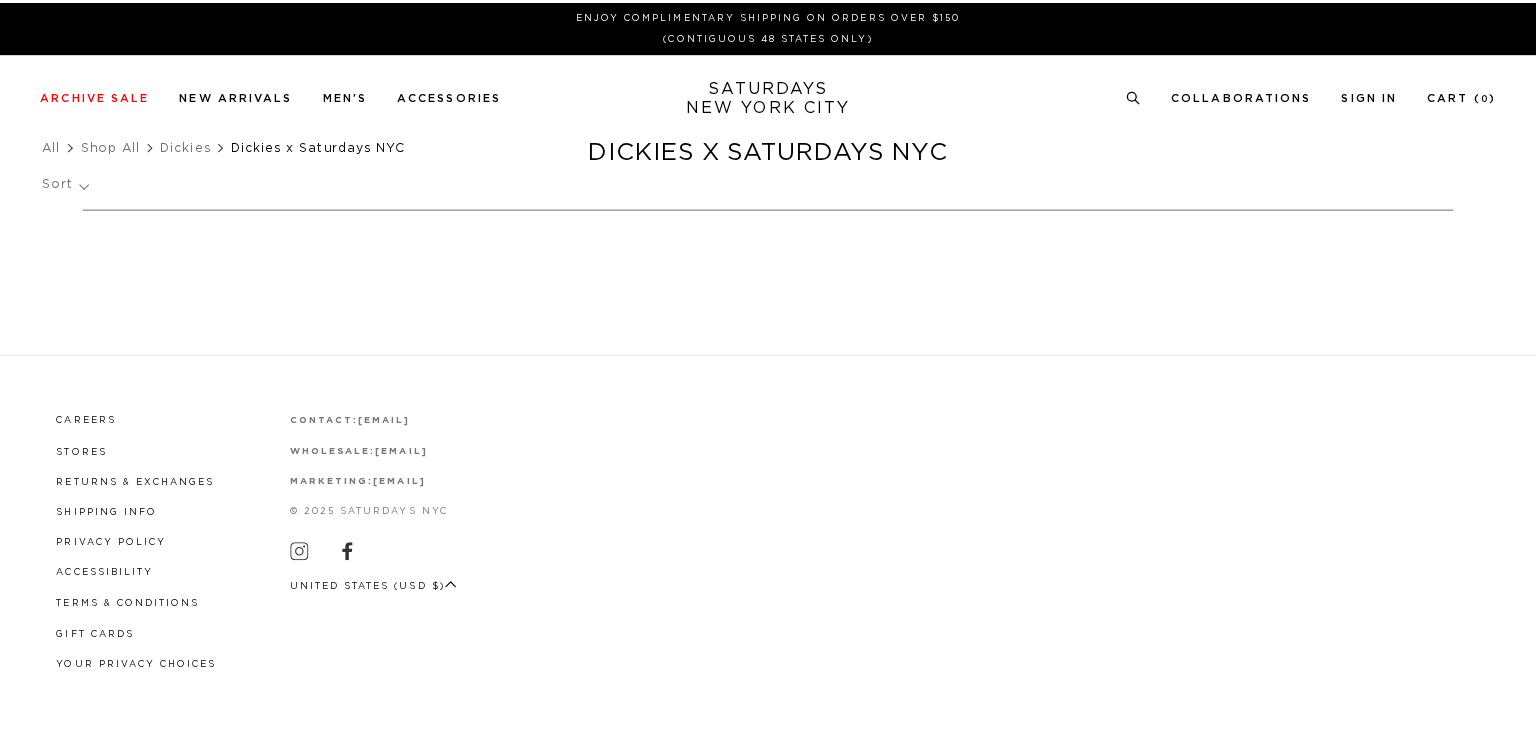 scroll, scrollTop: 0, scrollLeft: 0, axis: both 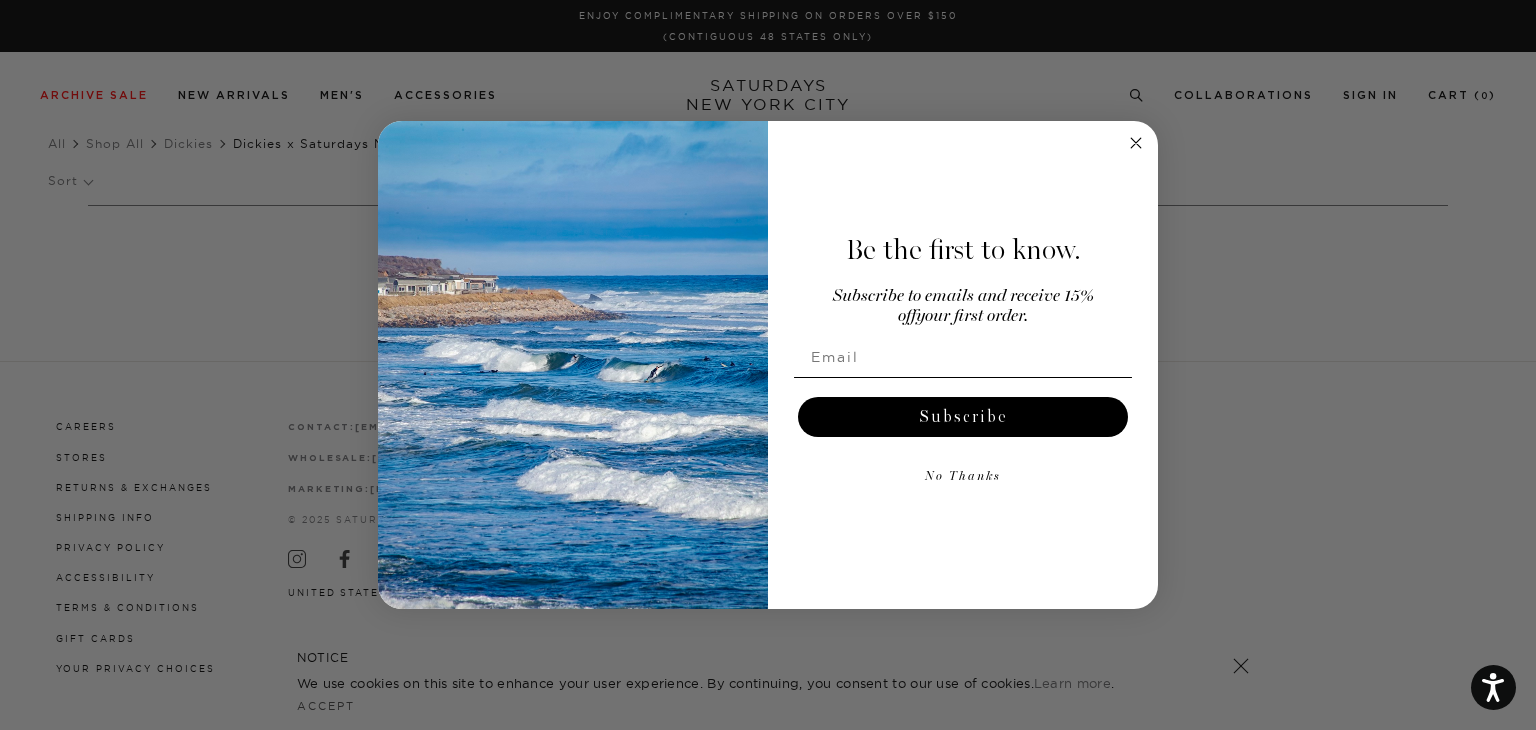 click on "Close dialog Be the first to know. Subscribe to emails and receive 15%
off  your first order. Subscribe No Thanks Submit" at bounding box center (768, 365) 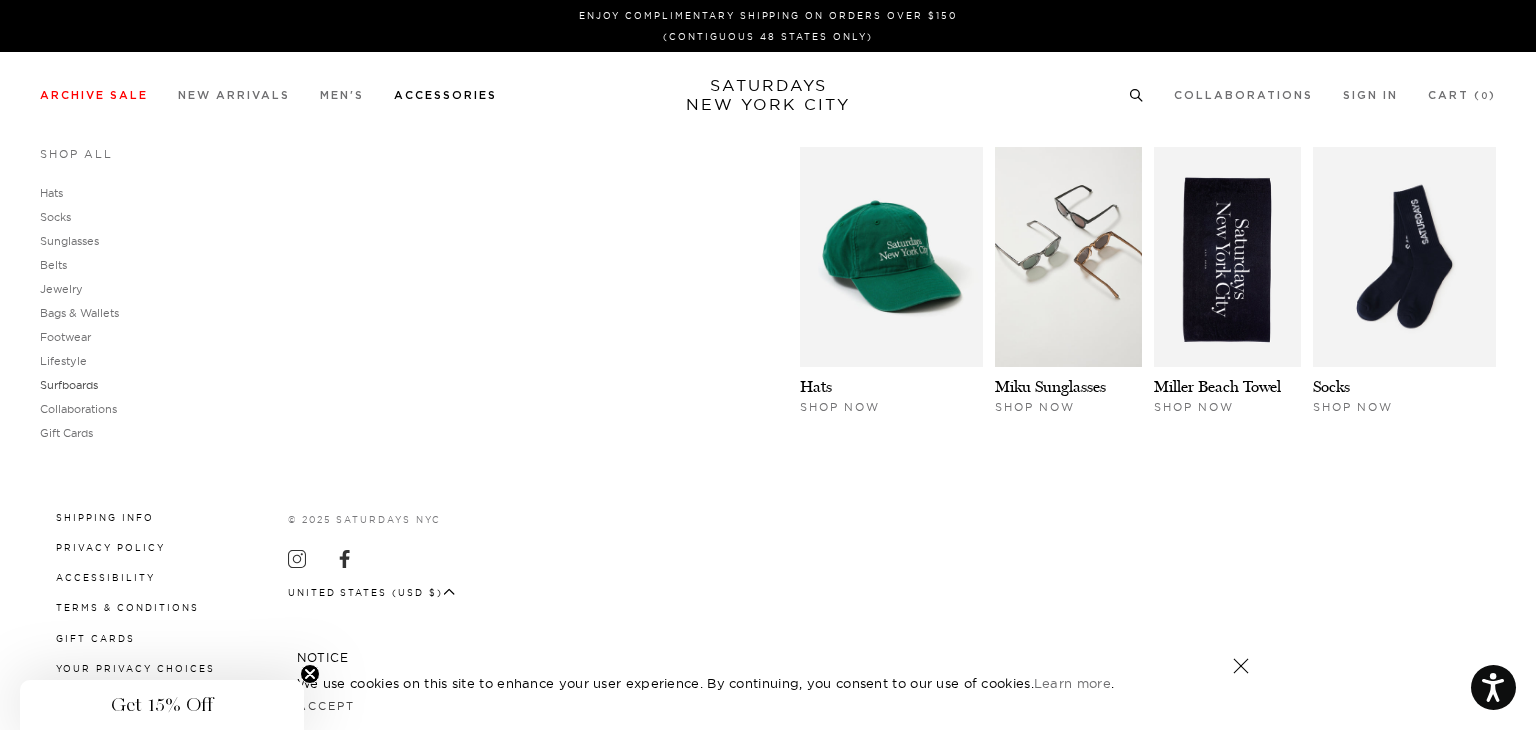 click on "Surfboards" at bounding box center (69, 385) 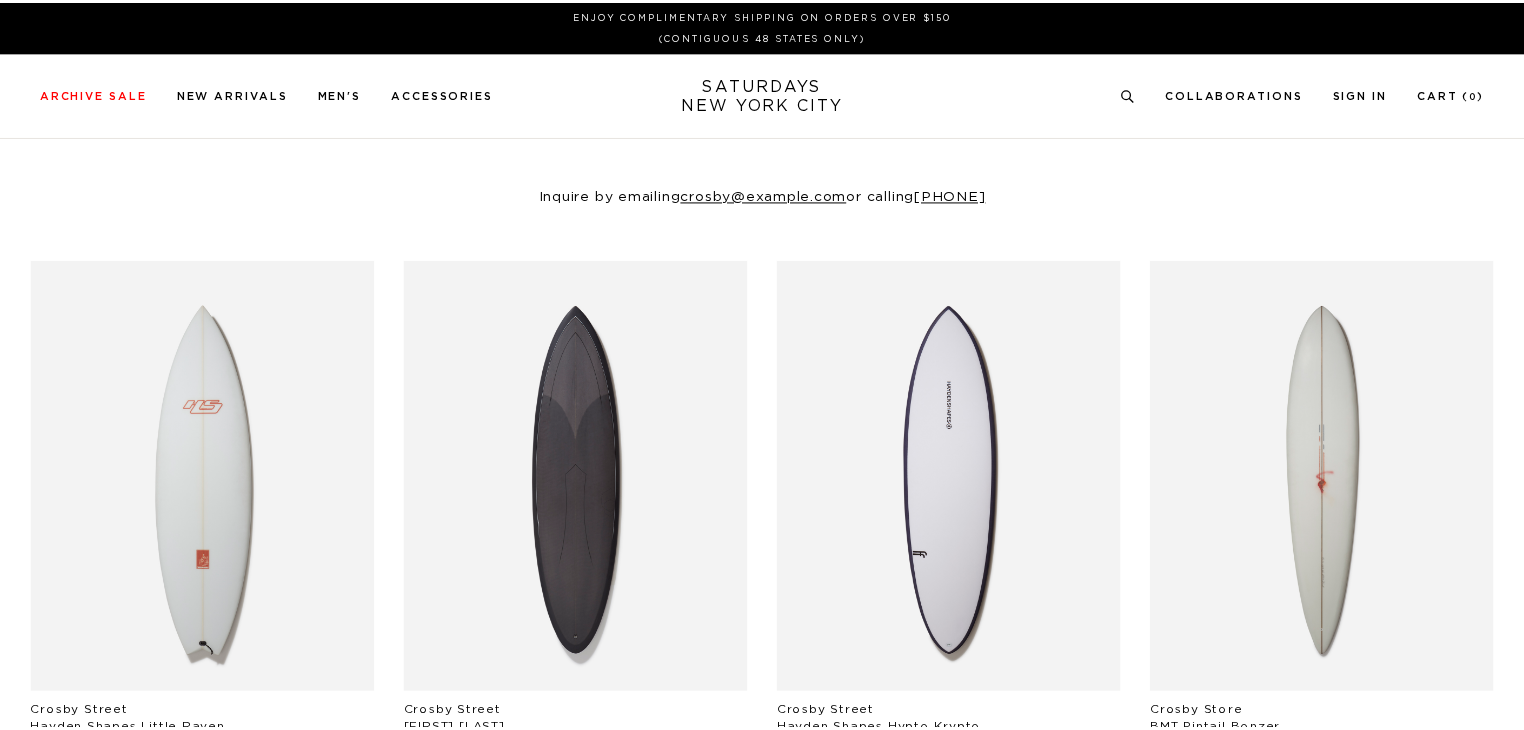 scroll, scrollTop: 0, scrollLeft: 0, axis: both 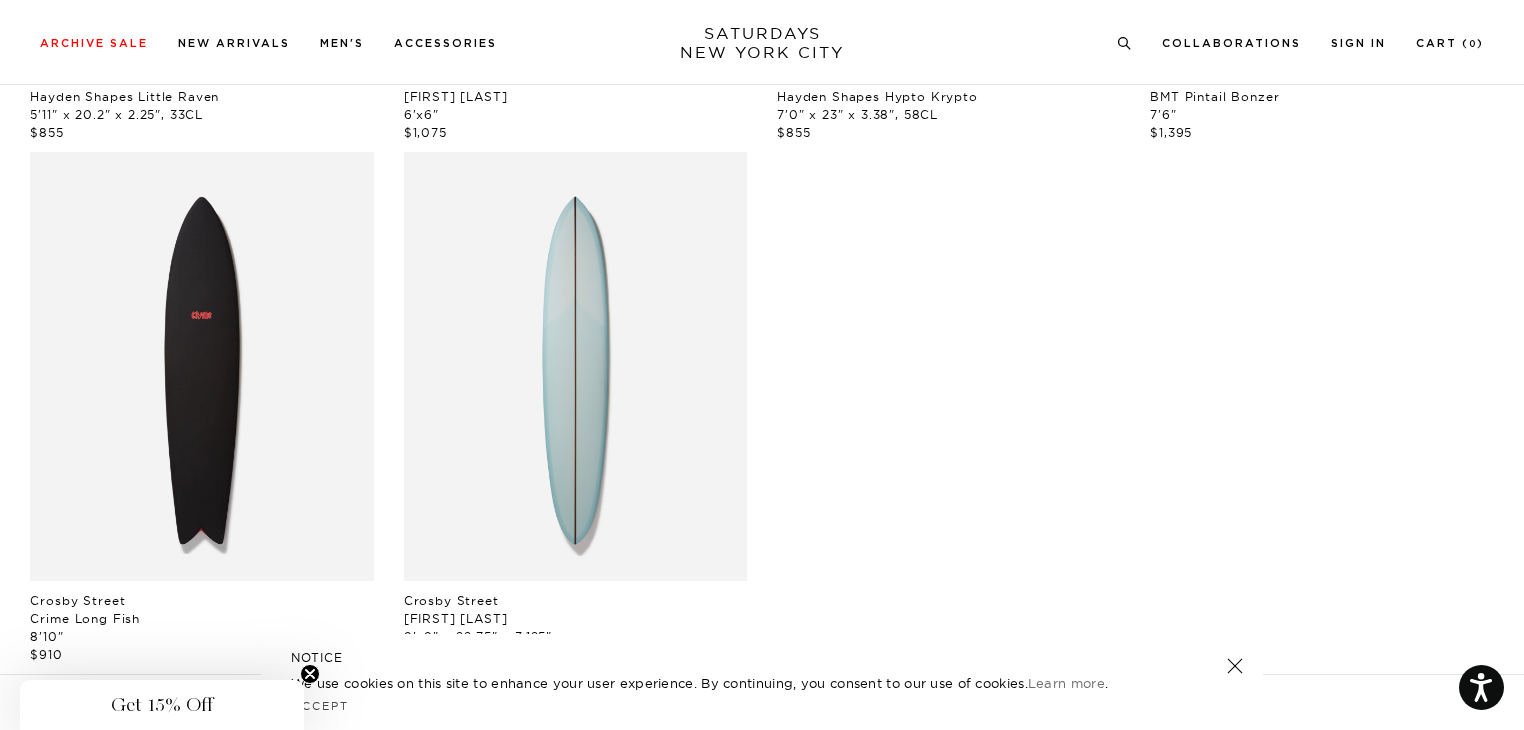 click on "NOTICE
We use cookies on this site to enhance your user experience. By continuing, you consent to our use of cookies.   Learn more .
Accept" at bounding box center [762, 682] 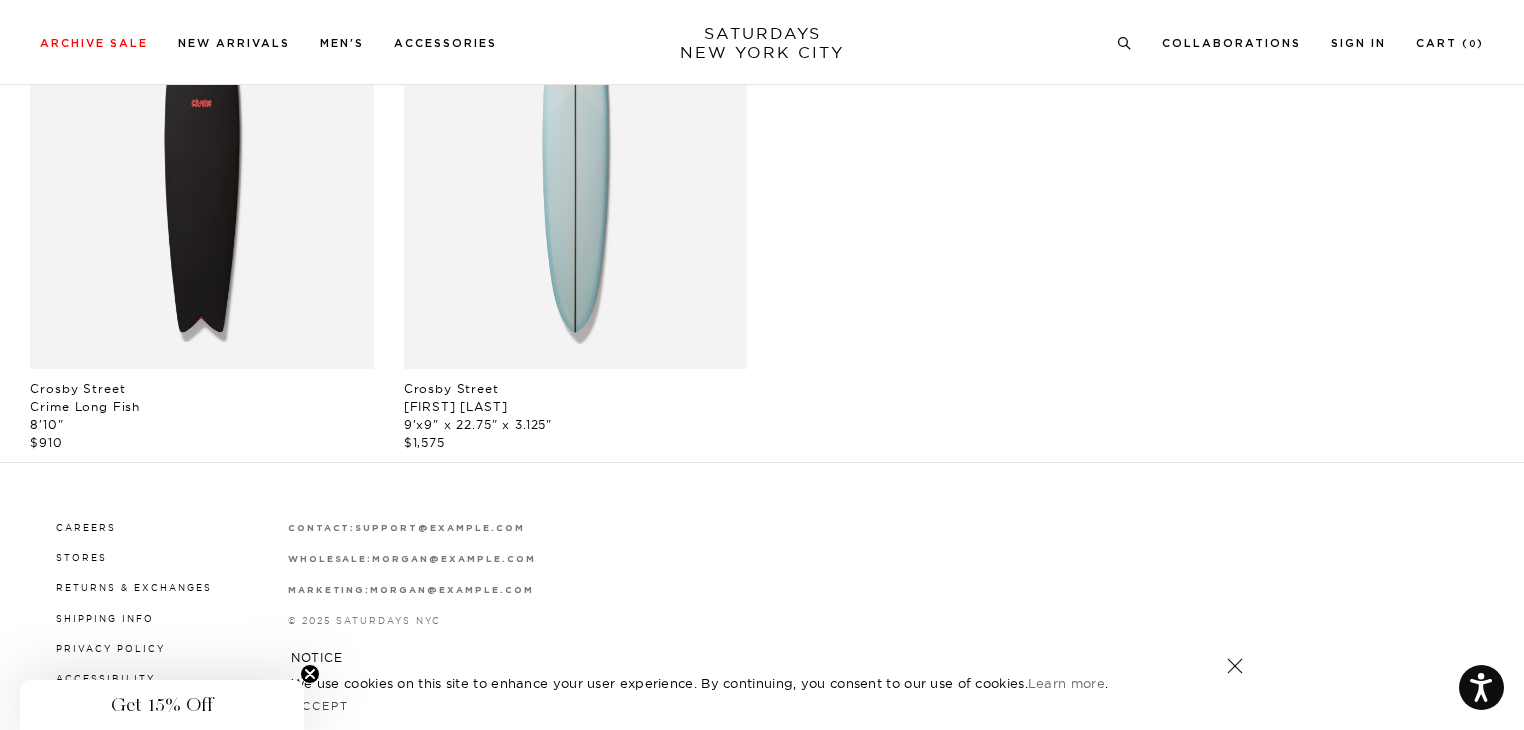 click at bounding box center (1235, 666) 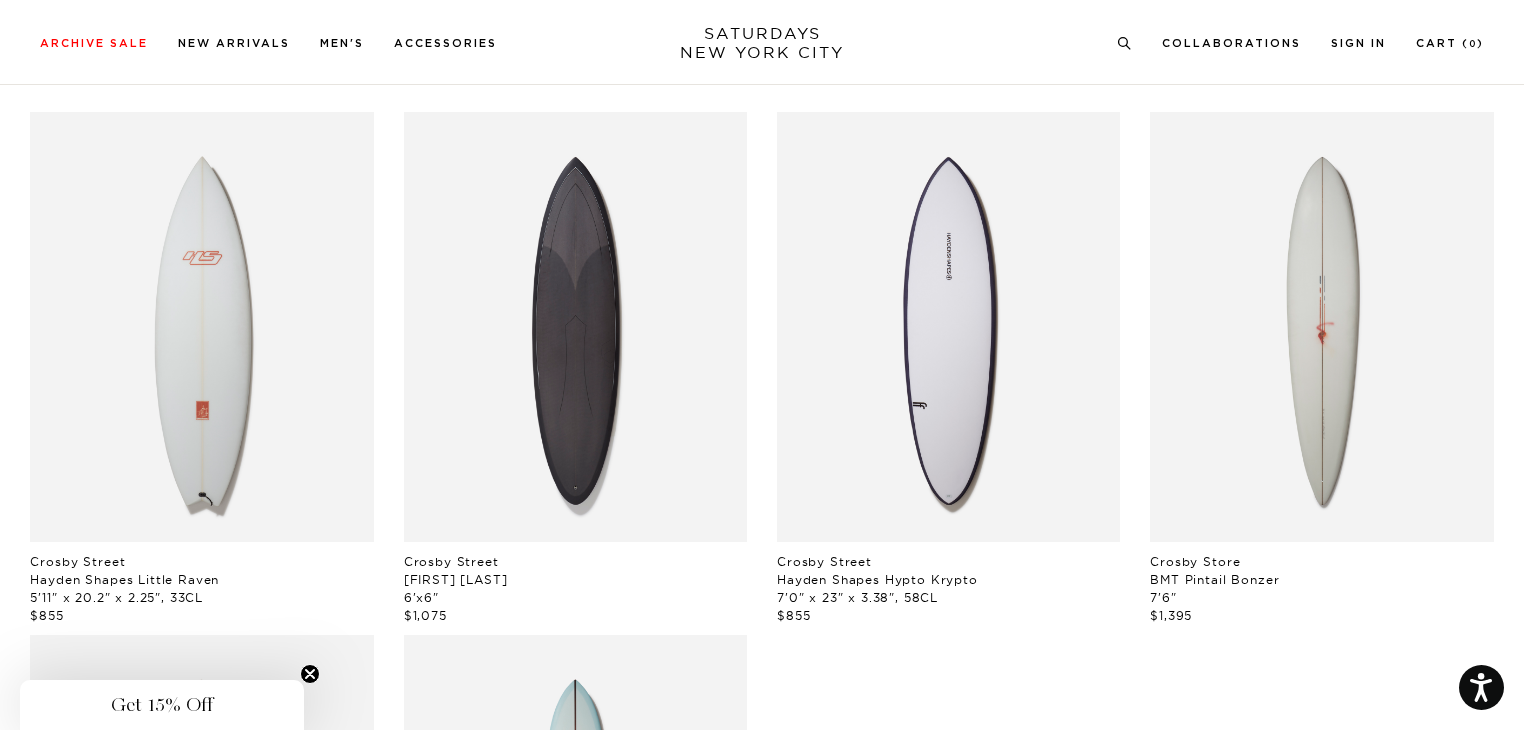 scroll, scrollTop: 0, scrollLeft: 0, axis: both 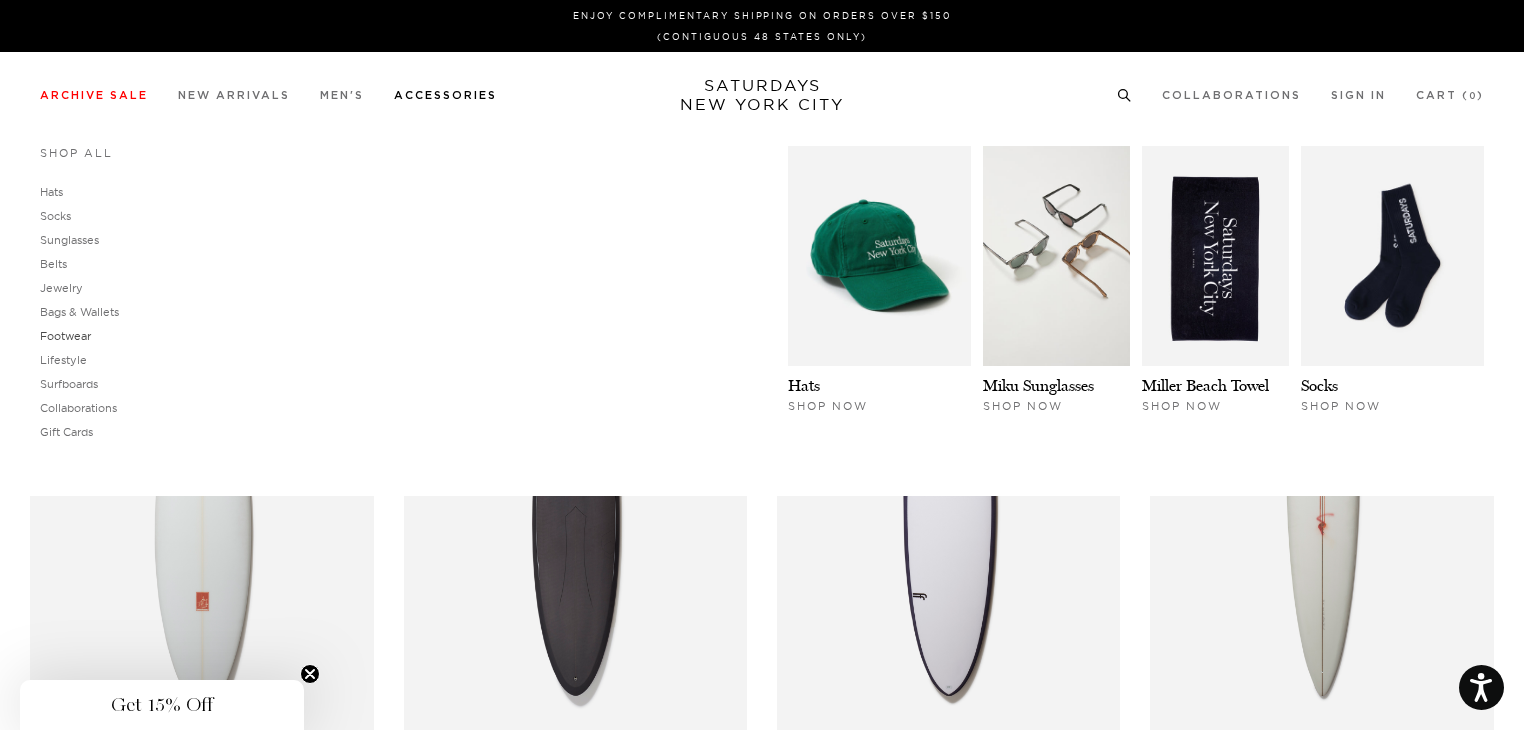 click on "Footwear" at bounding box center [65, 336] 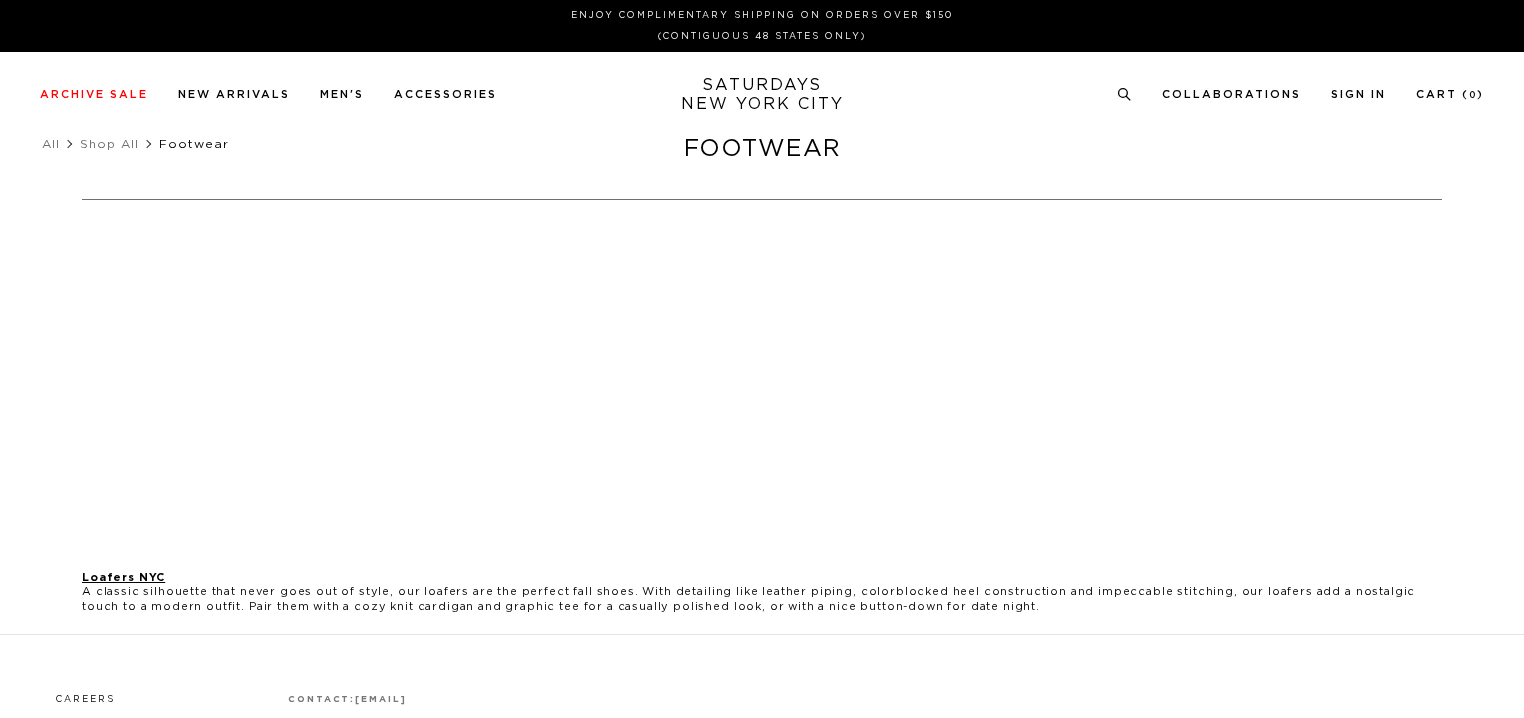 scroll, scrollTop: 0, scrollLeft: 0, axis: both 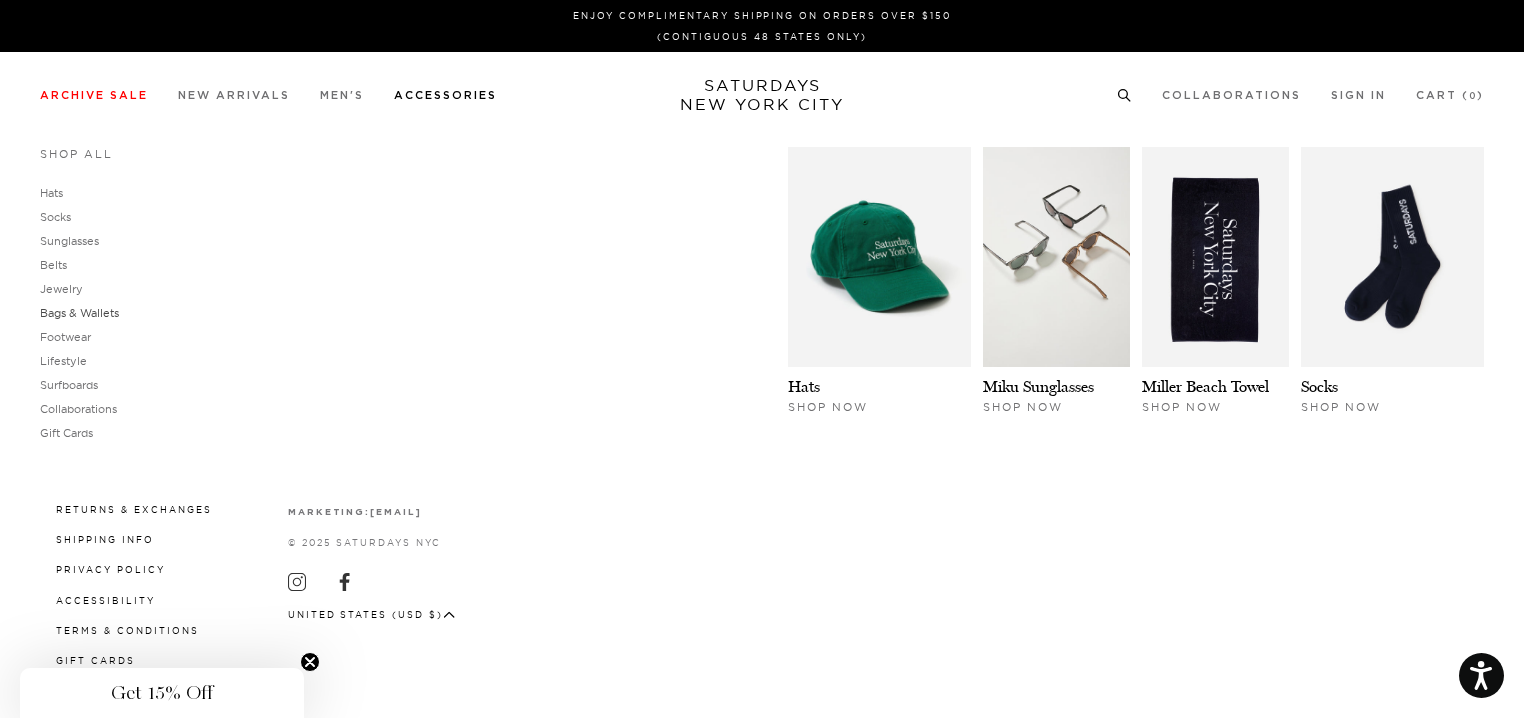 click on "Bags & Wallets" at bounding box center [79, 313] 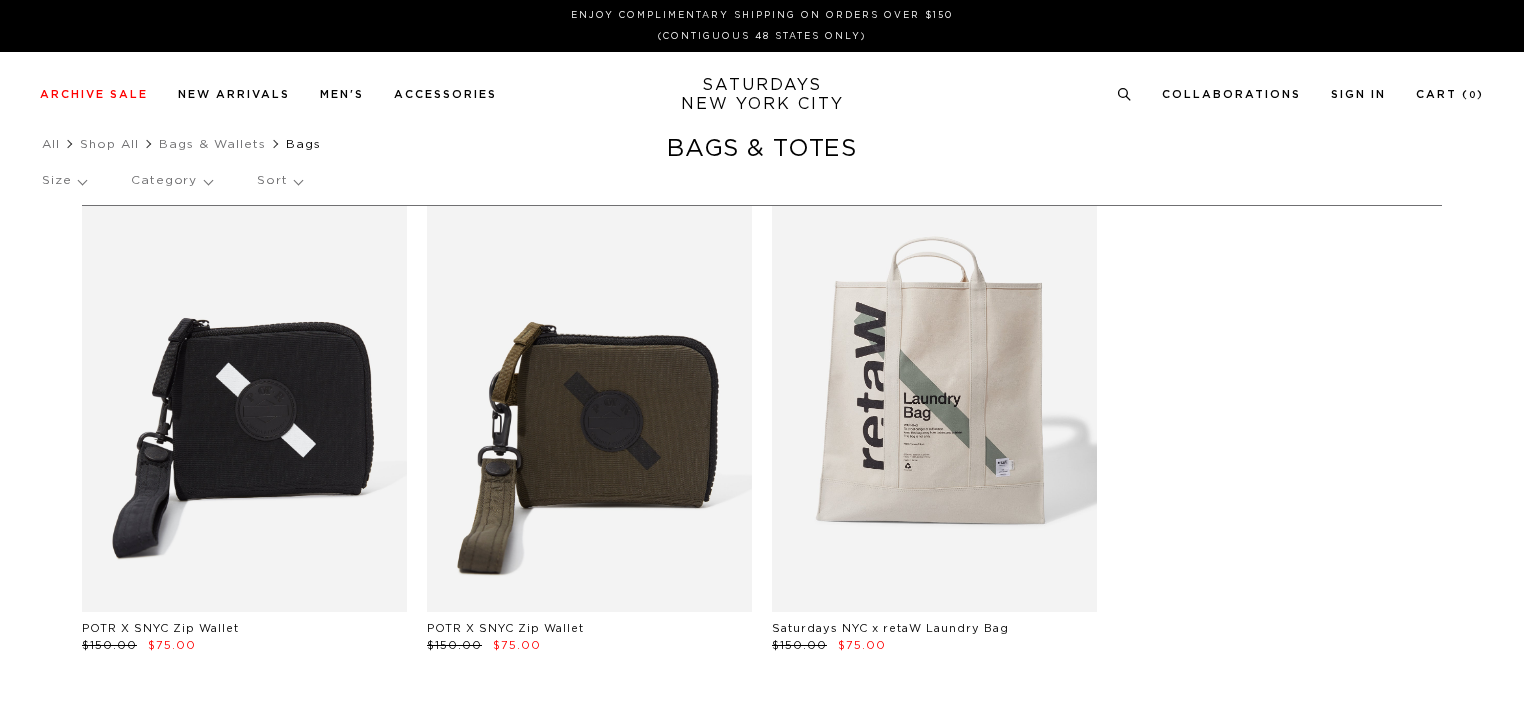 scroll, scrollTop: 0, scrollLeft: 0, axis: both 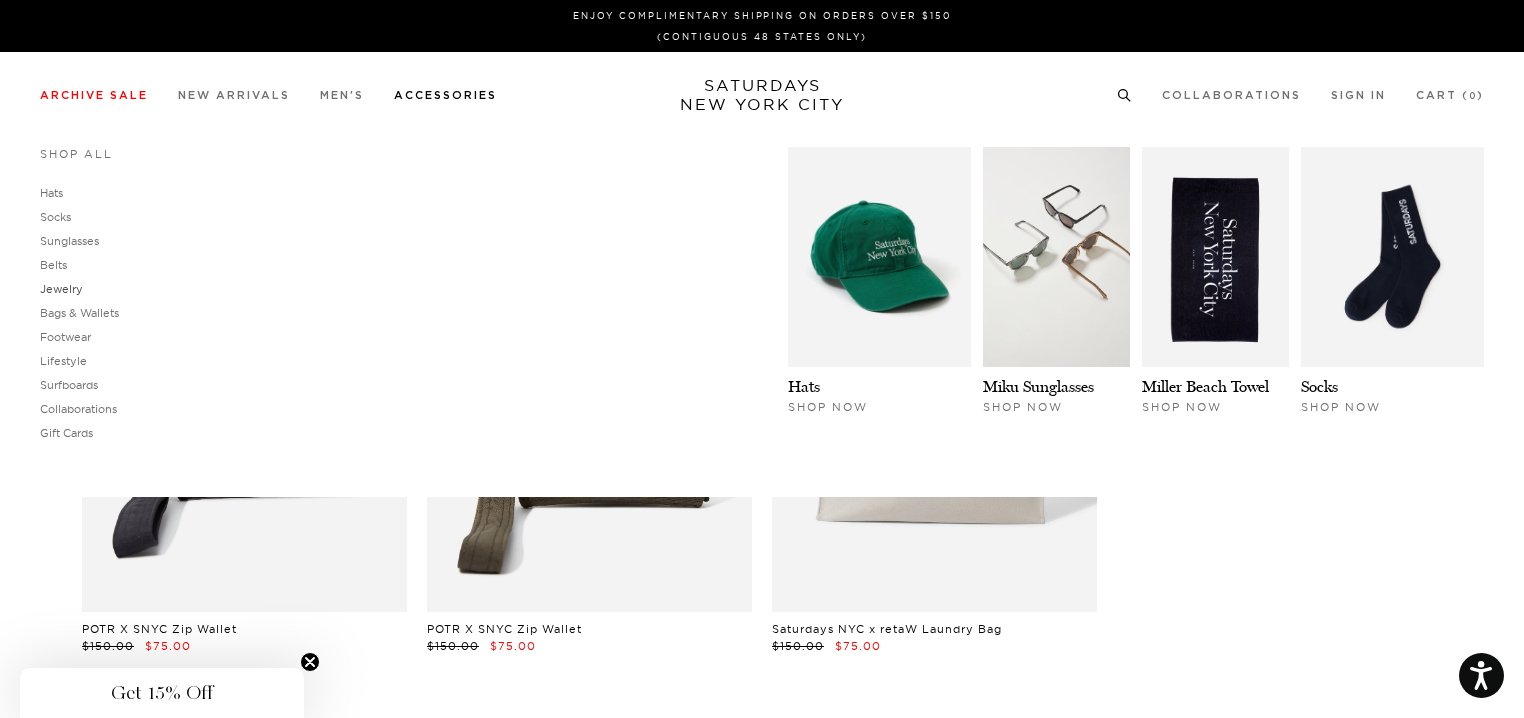 click on "Jewelry" at bounding box center [61, 289] 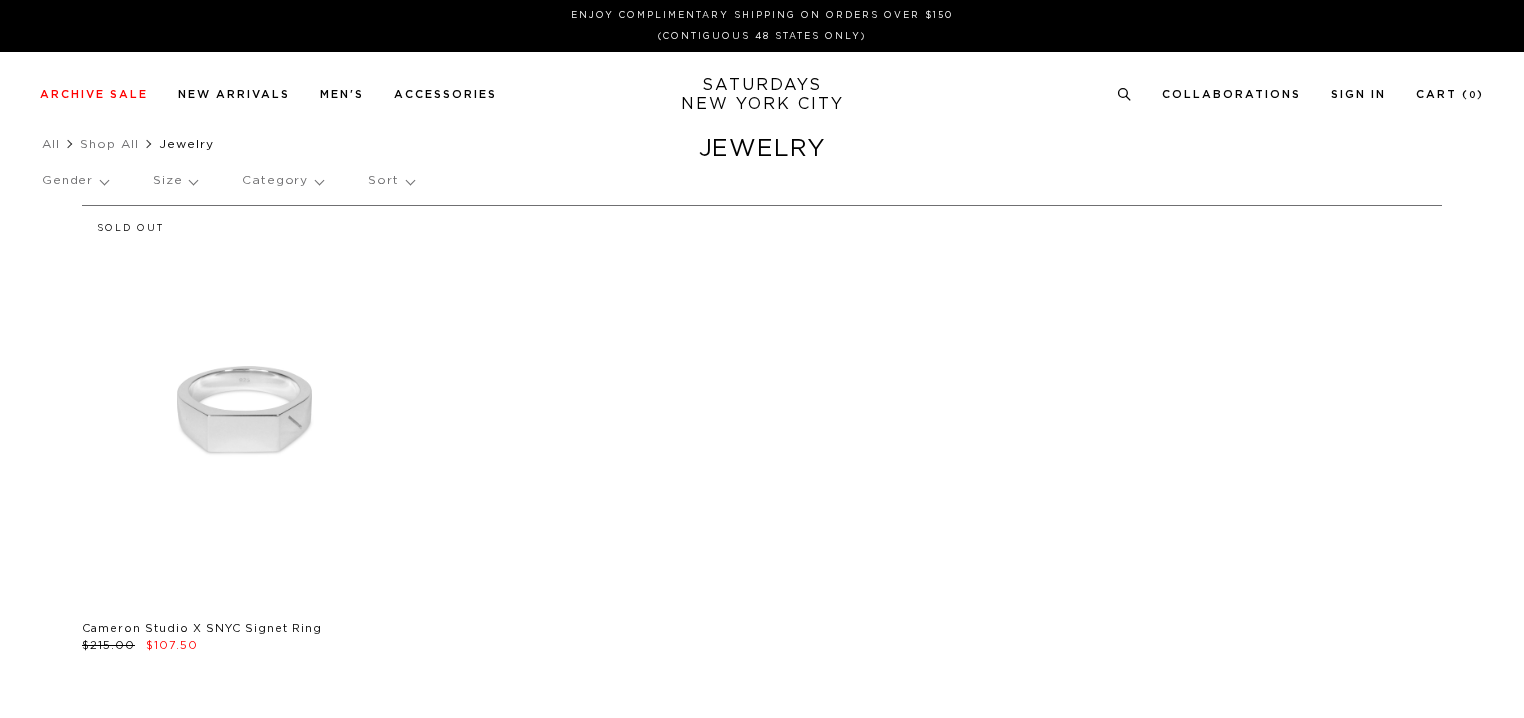 scroll, scrollTop: 0, scrollLeft: 0, axis: both 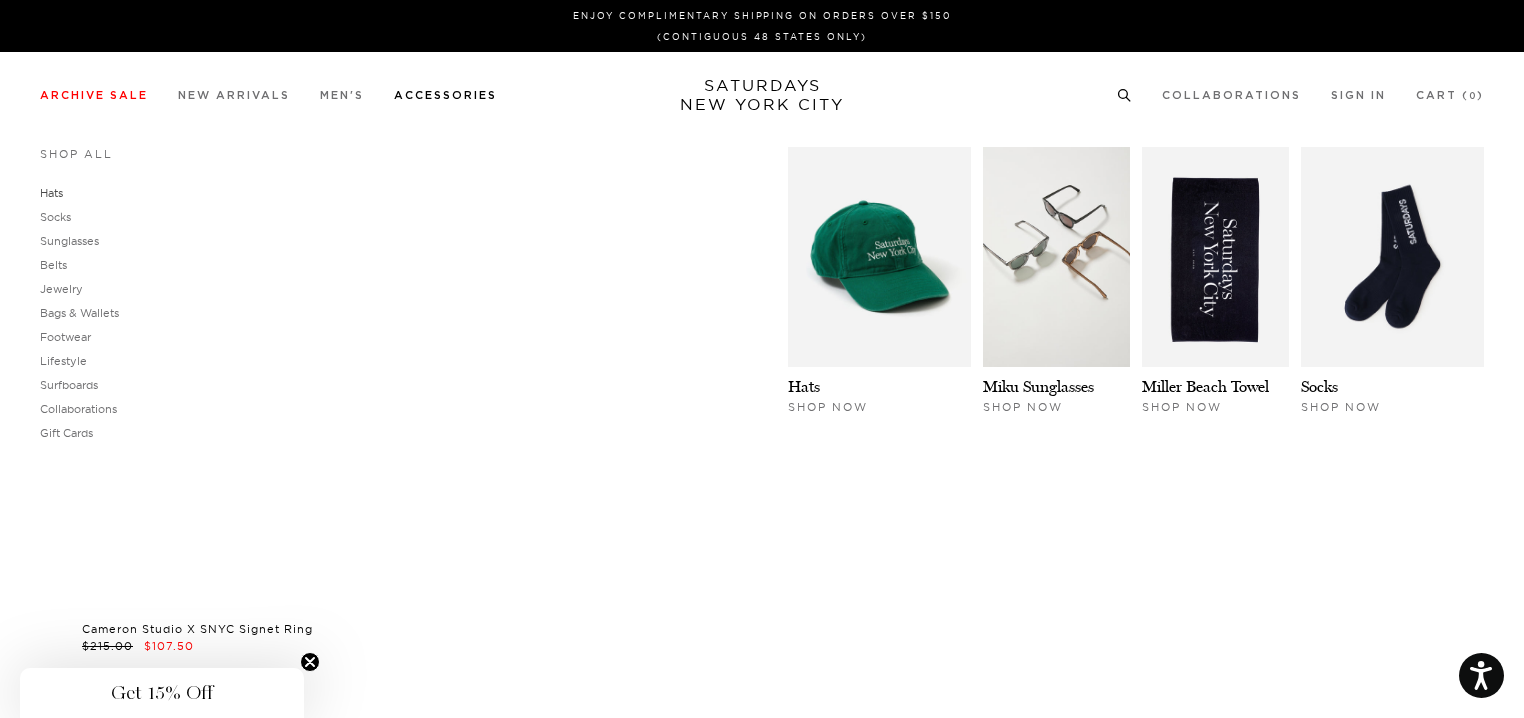 click on "Hats" at bounding box center [51, 193] 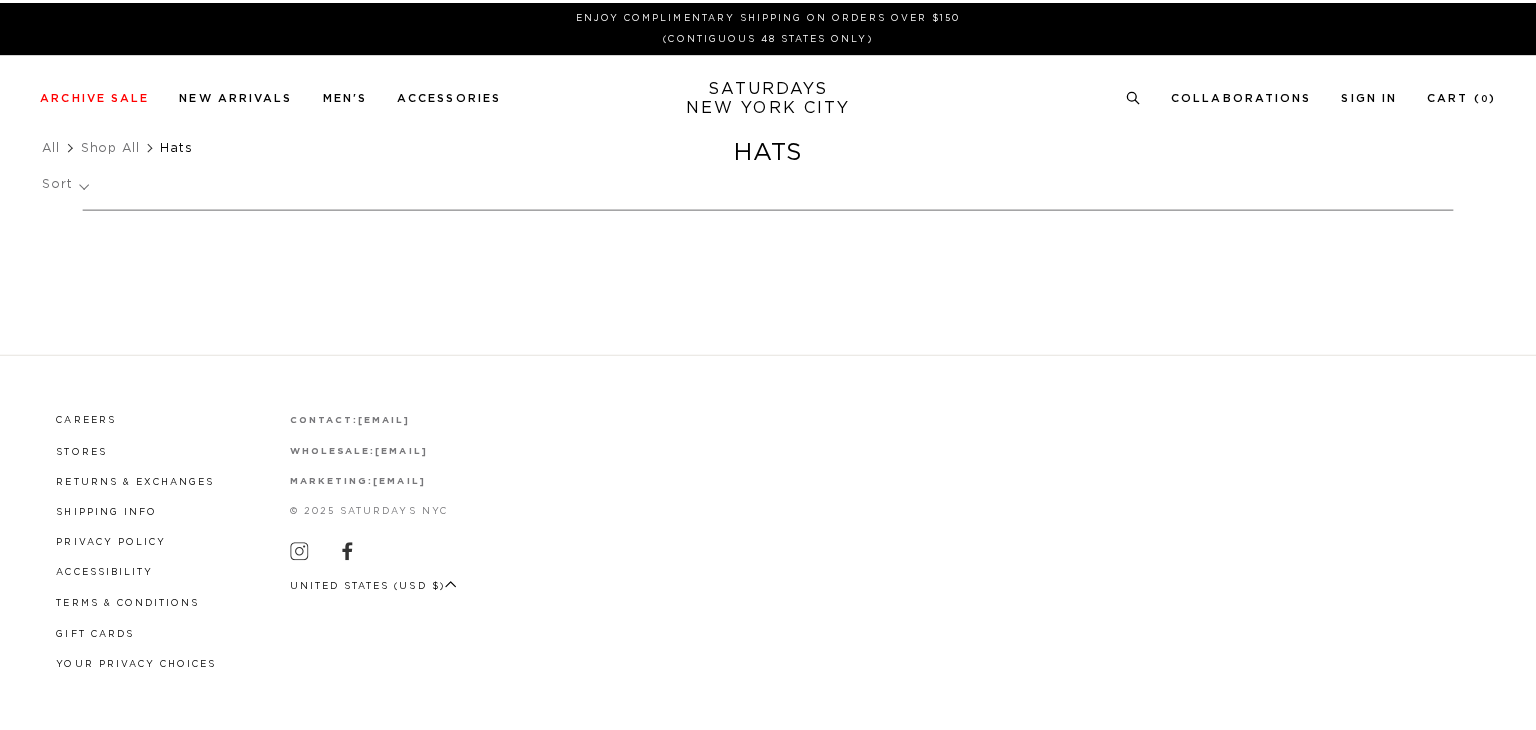 scroll, scrollTop: 0, scrollLeft: 0, axis: both 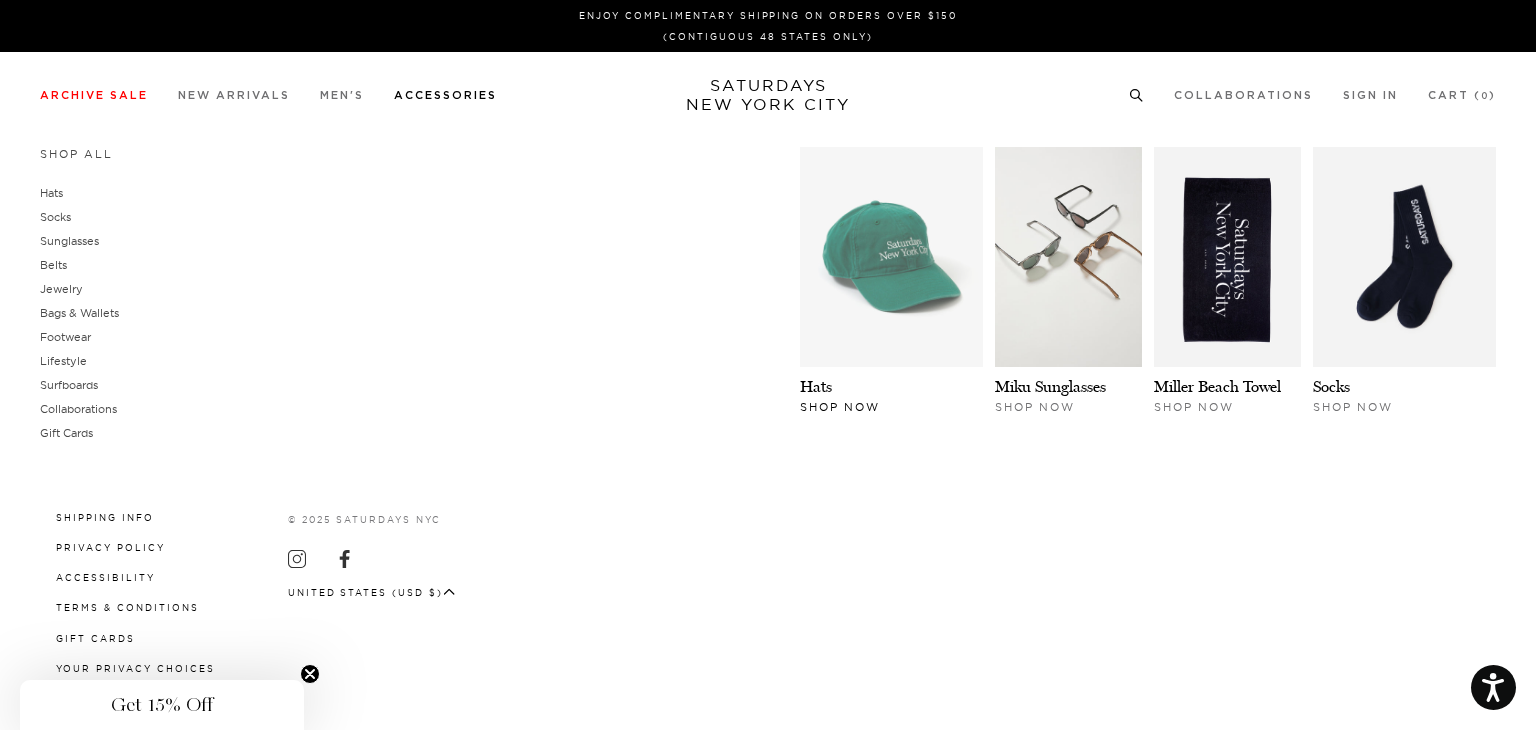 click at bounding box center (891, 257) 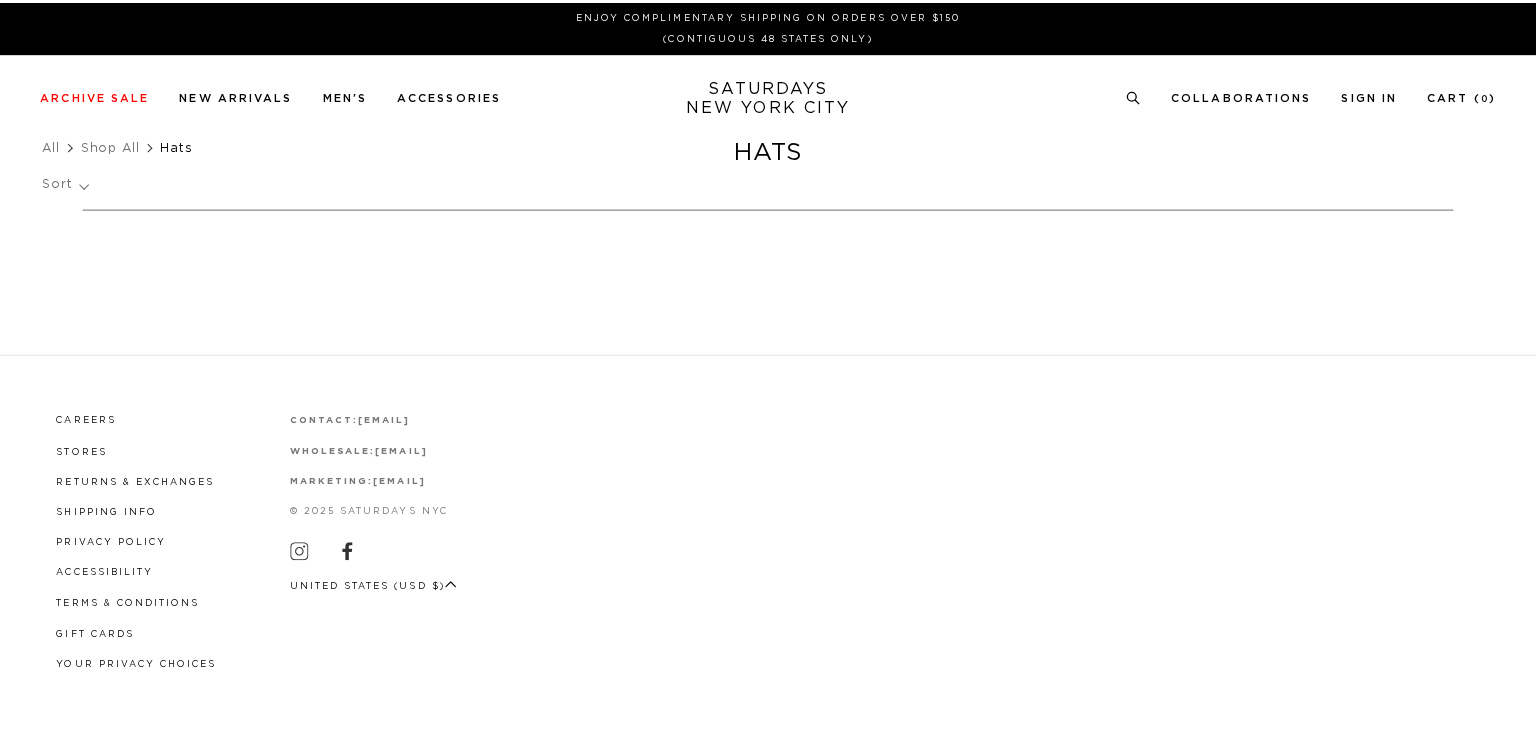 scroll, scrollTop: 0, scrollLeft: 0, axis: both 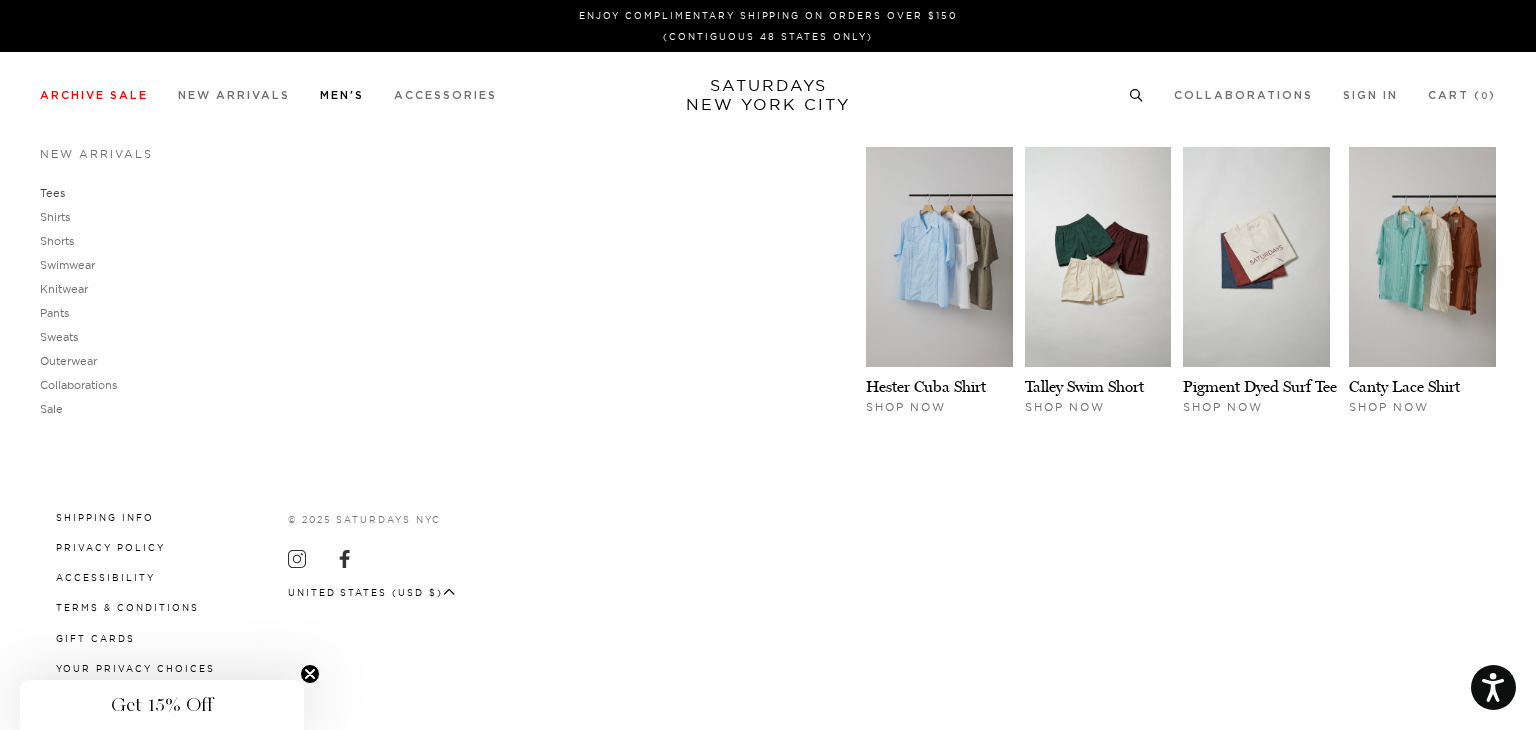 click on "Tees" at bounding box center [52, 193] 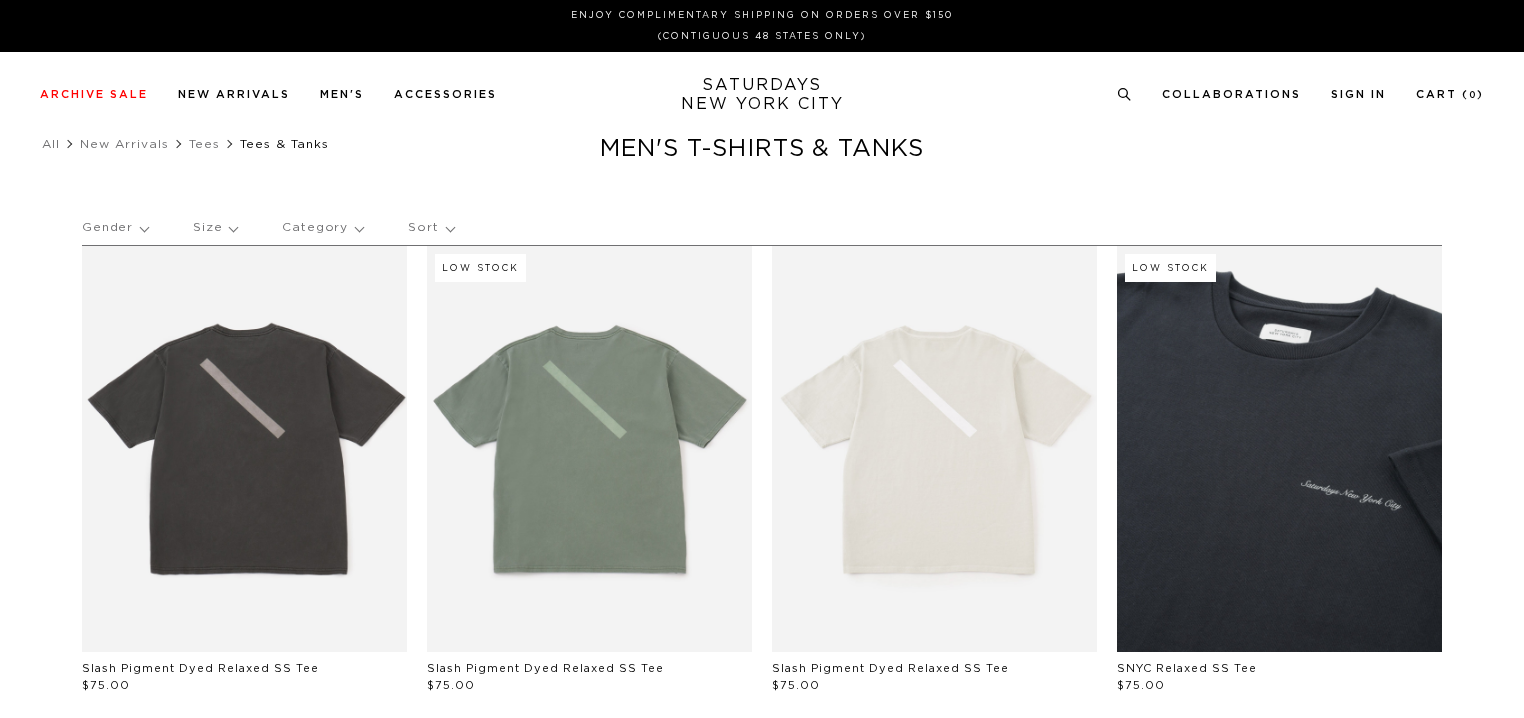 scroll, scrollTop: 0, scrollLeft: 0, axis: both 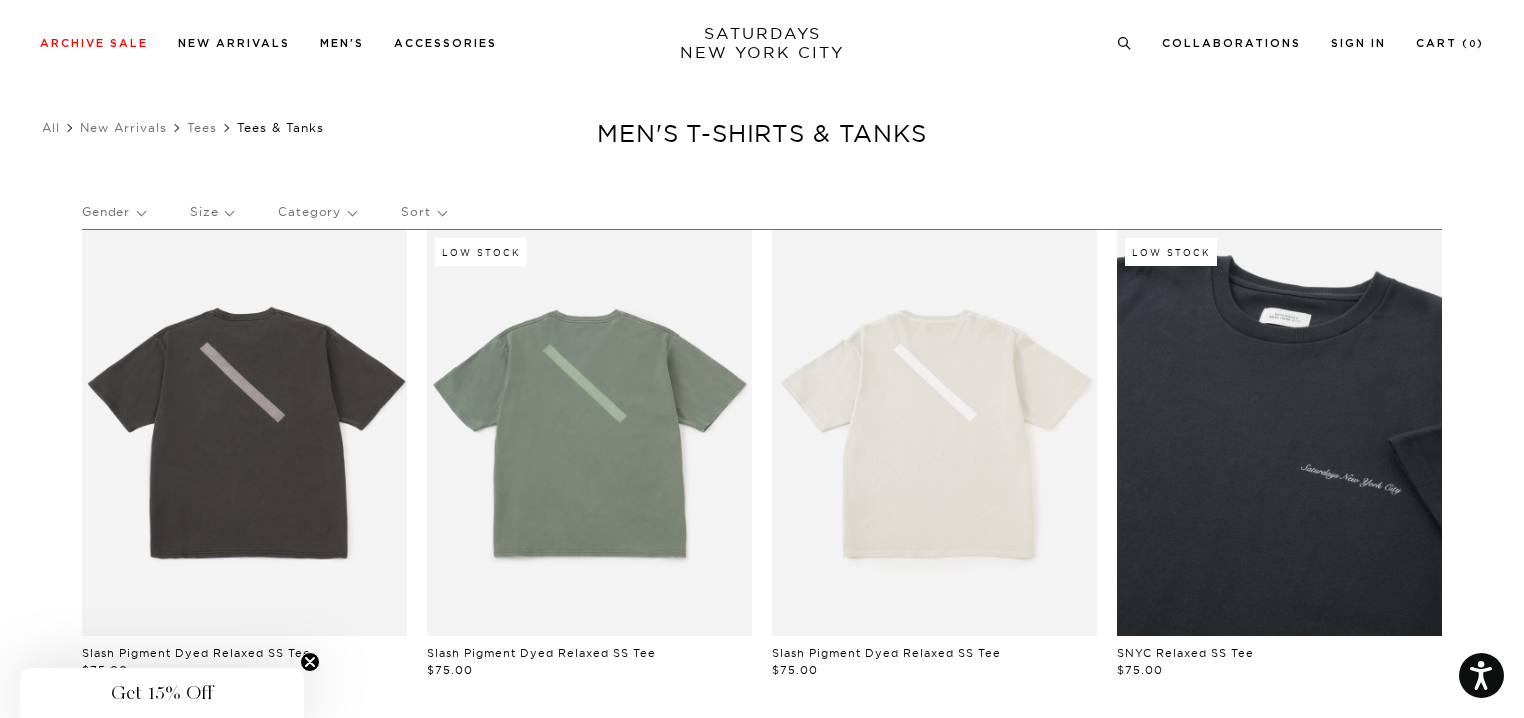 click on "Sort" at bounding box center [423, 212] 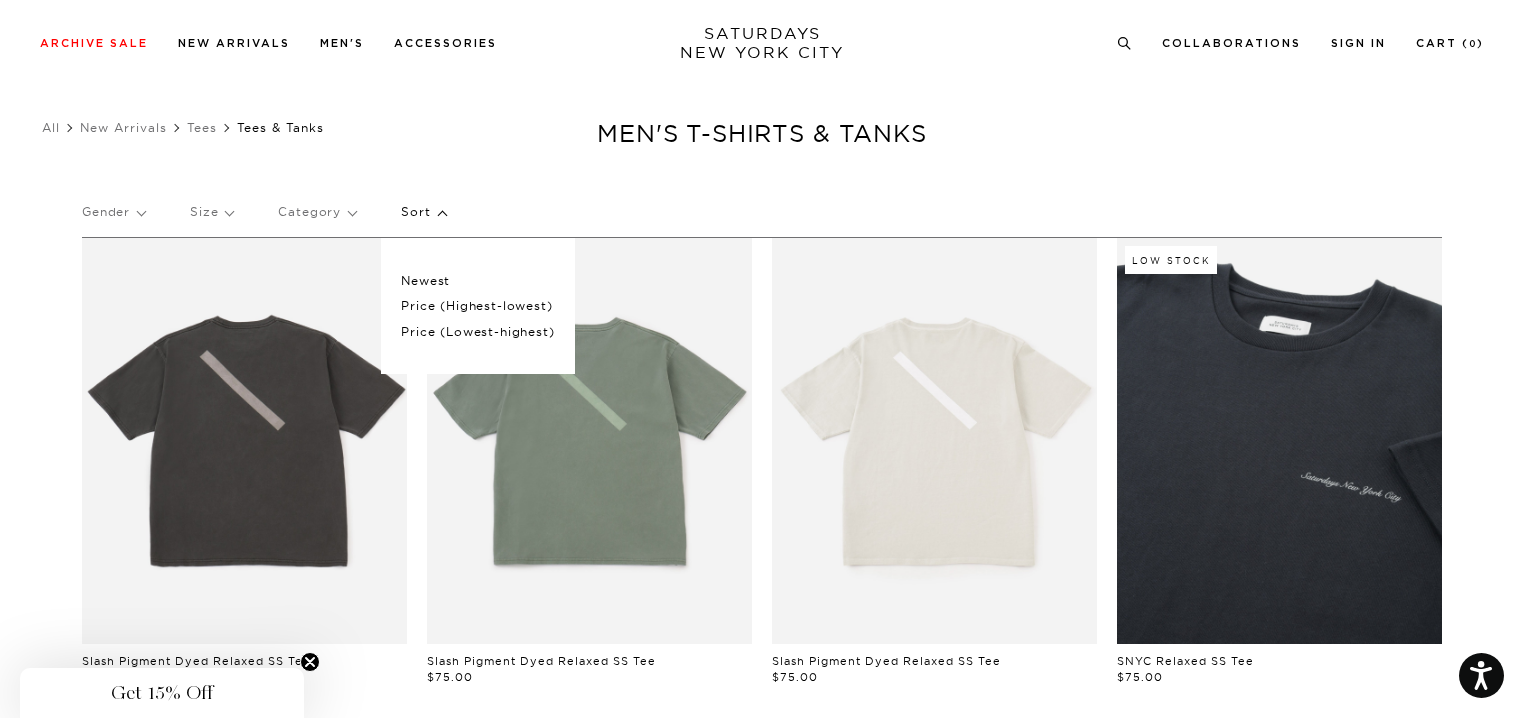 click on "Price (Lowest-highest)" at bounding box center (477, 332) 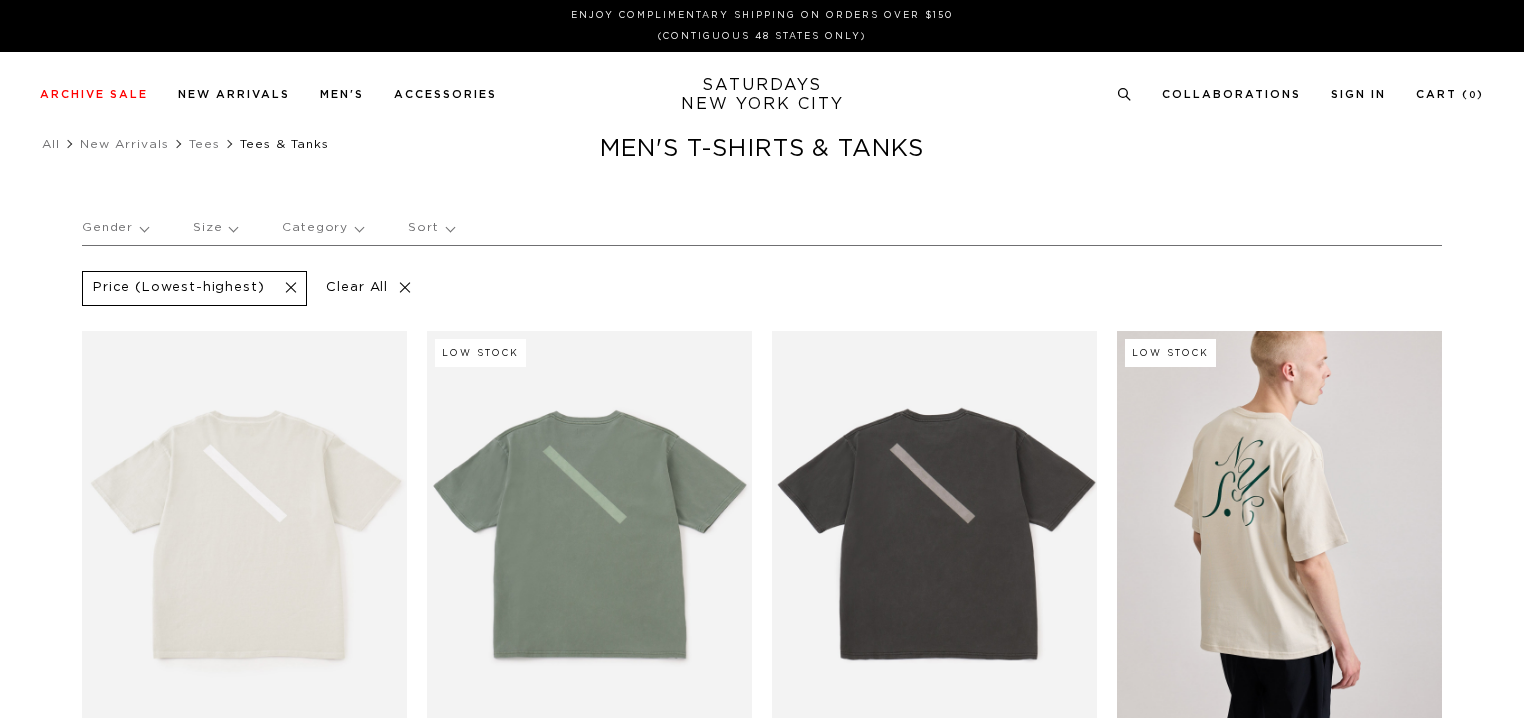 scroll, scrollTop: 0, scrollLeft: 0, axis: both 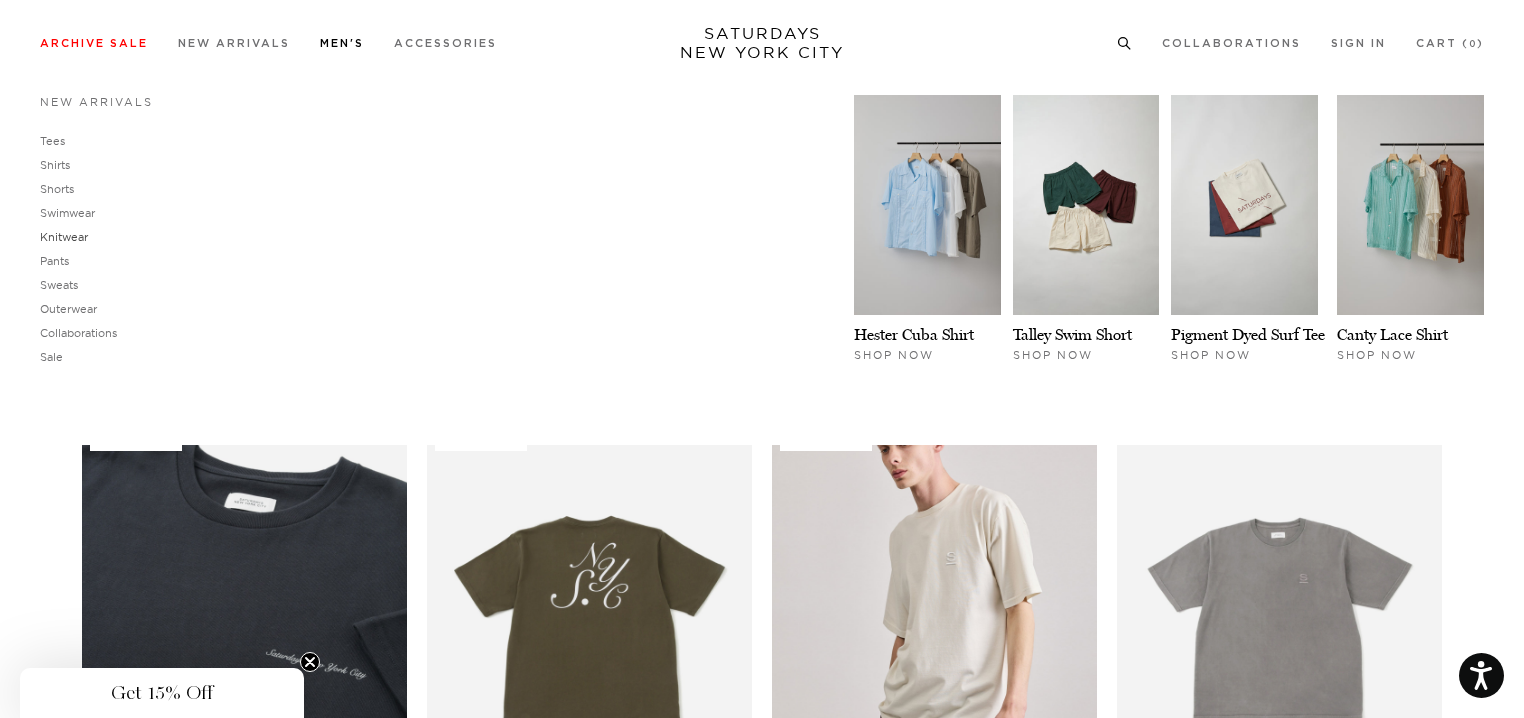 click on "Knitwear" at bounding box center (64, 237) 